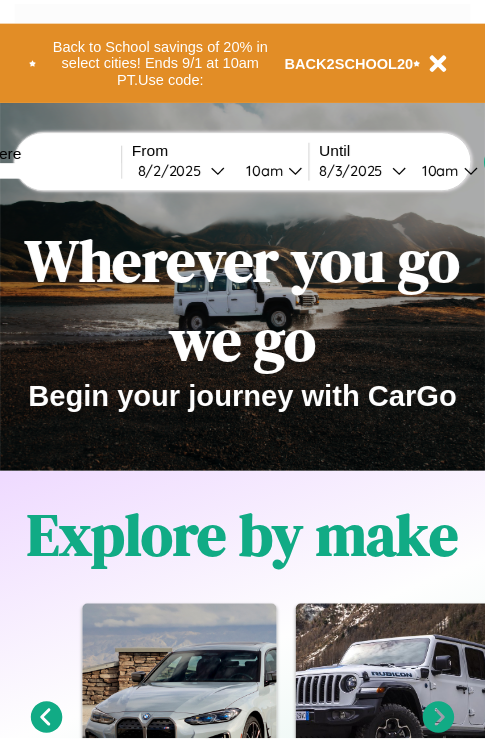 scroll, scrollTop: 0, scrollLeft: 0, axis: both 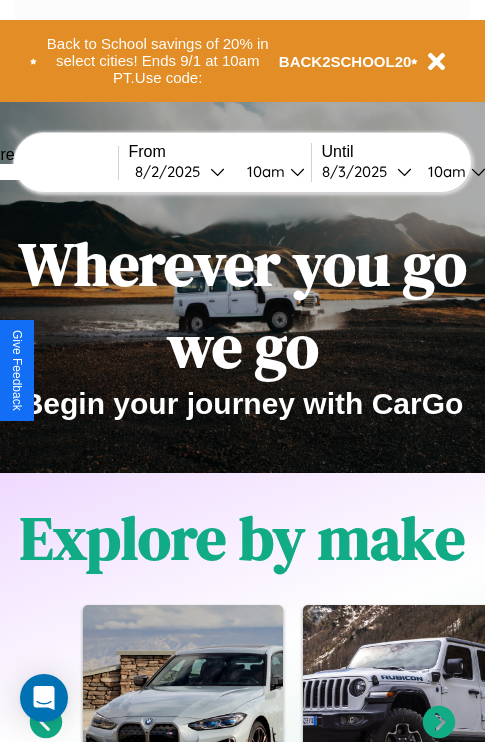 click at bounding box center (43, 172) 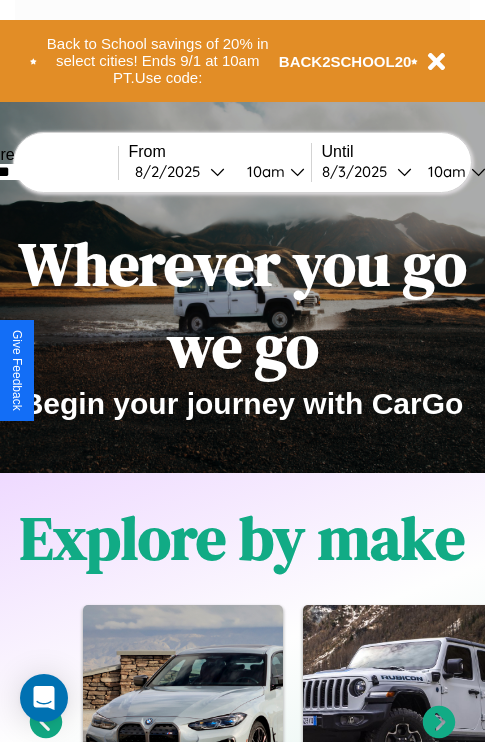 type on "*******" 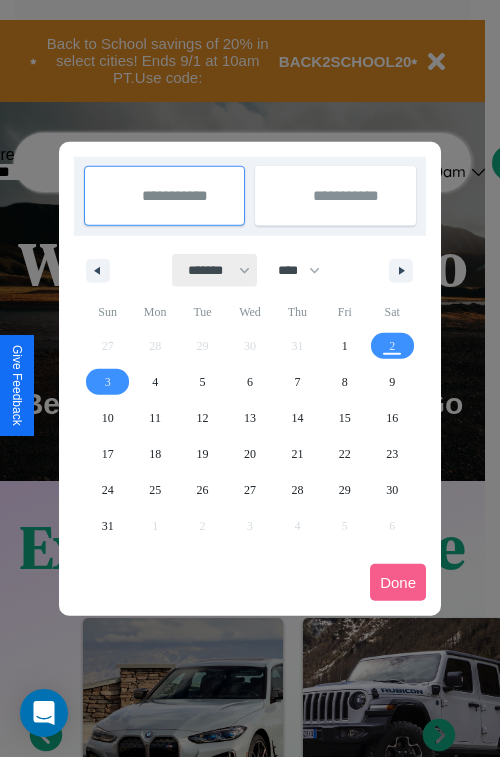 click on "******* ******** ***** ***** *** **** **** ****** ********* ******* ******** ********" at bounding box center [215, 270] 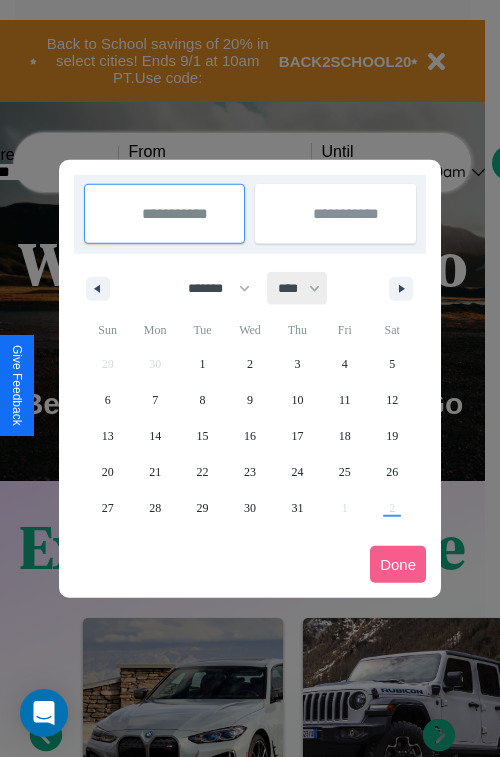 click on "**** **** **** **** **** **** **** **** **** **** **** **** **** **** **** **** **** **** **** **** **** **** **** **** **** **** **** **** **** **** **** **** **** **** **** **** **** **** **** **** **** **** **** **** **** **** **** **** **** **** **** **** **** **** **** **** **** **** **** **** **** **** **** **** **** **** **** **** **** **** **** **** **** **** **** **** **** **** **** **** **** **** **** **** **** **** **** **** **** **** **** **** **** **** **** **** **** **** **** **** **** **** **** **** **** **** **** **** **** **** **** **** **** **** **** **** **** **** **** **** ****" at bounding box center (298, 288) 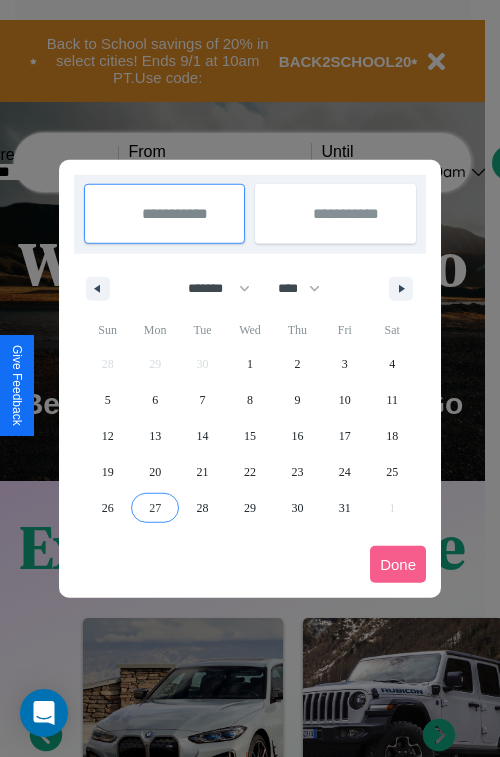 click on "27" at bounding box center [155, 508] 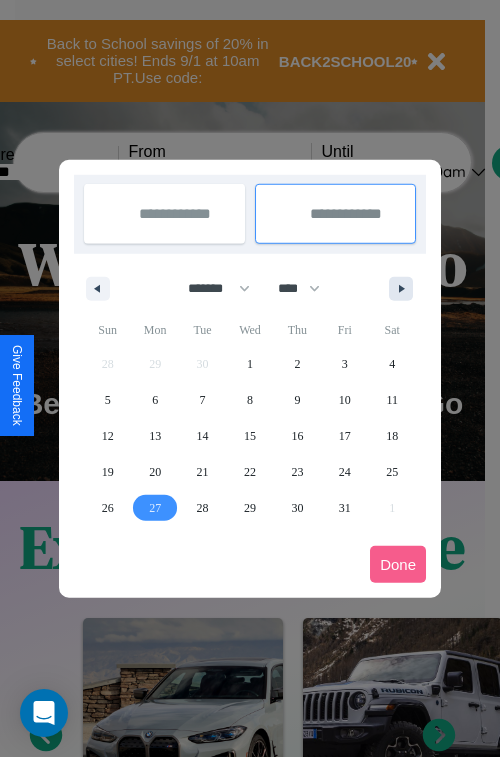 click at bounding box center (405, 289) 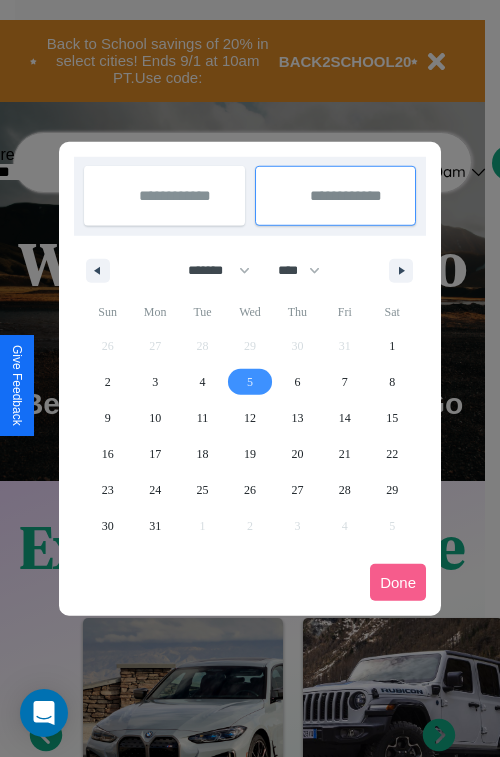 click on "5" at bounding box center (250, 382) 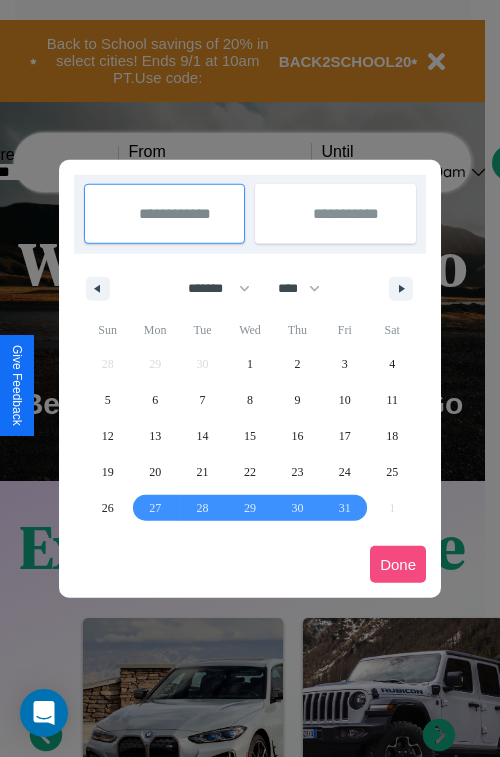 click on "Done" at bounding box center (398, 564) 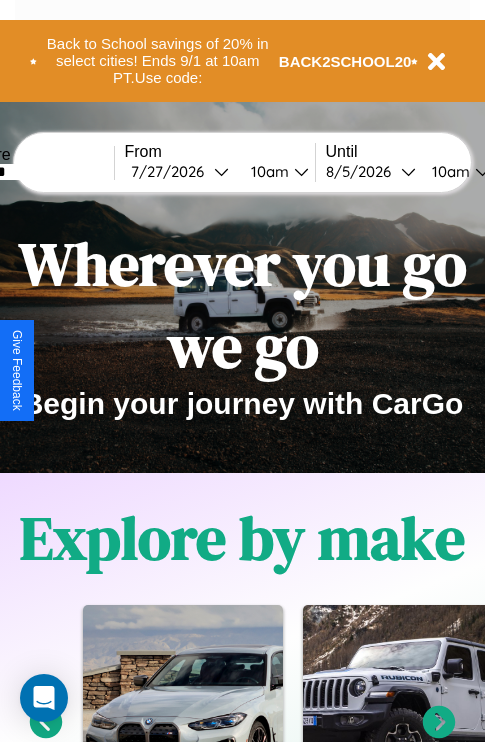 scroll, scrollTop: 0, scrollLeft: 72, axis: horizontal 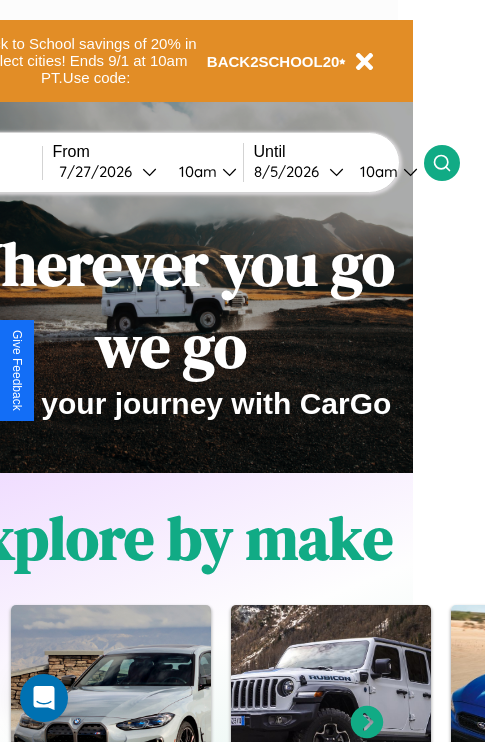 click 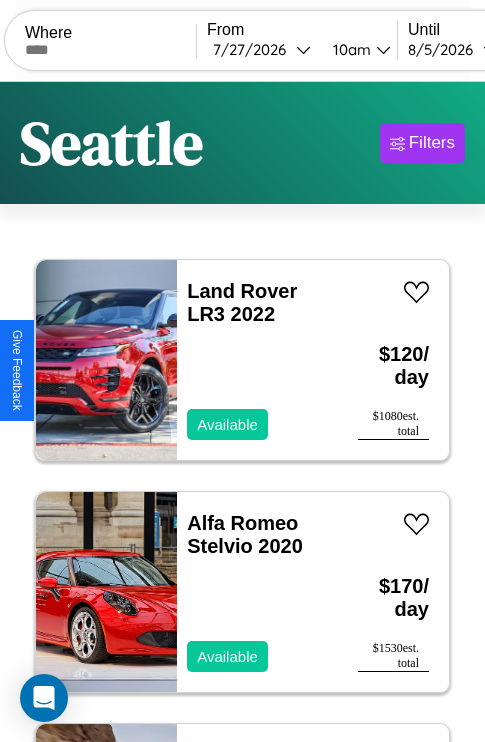 scroll, scrollTop: 95, scrollLeft: 0, axis: vertical 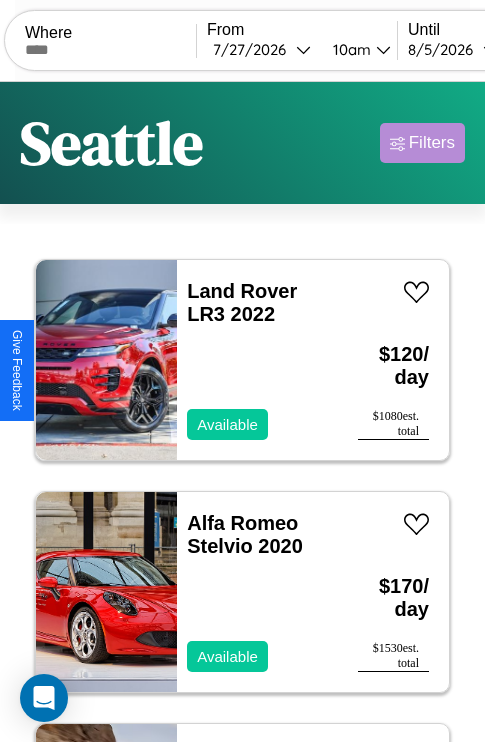 click on "Filters" at bounding box center (432, 143) 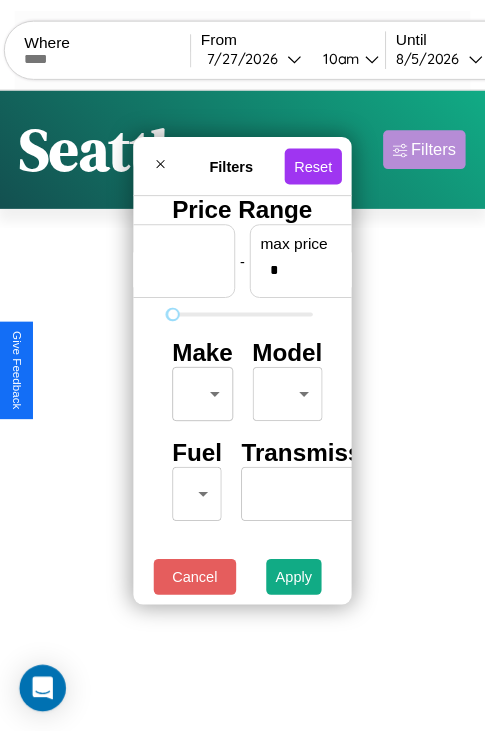 scroll, scrollTop: 0, scrollLeft: 124, axis: horizontal 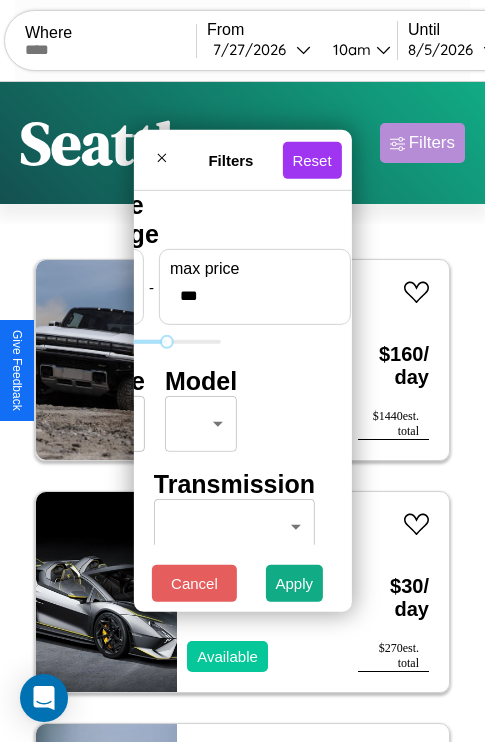 type on "***" 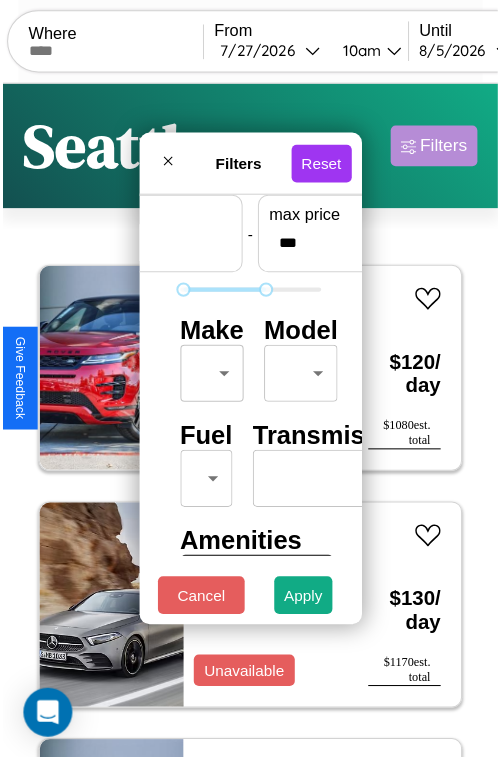 scroll, scrollTop: 59, scrollLeft: 0, axis: vertical 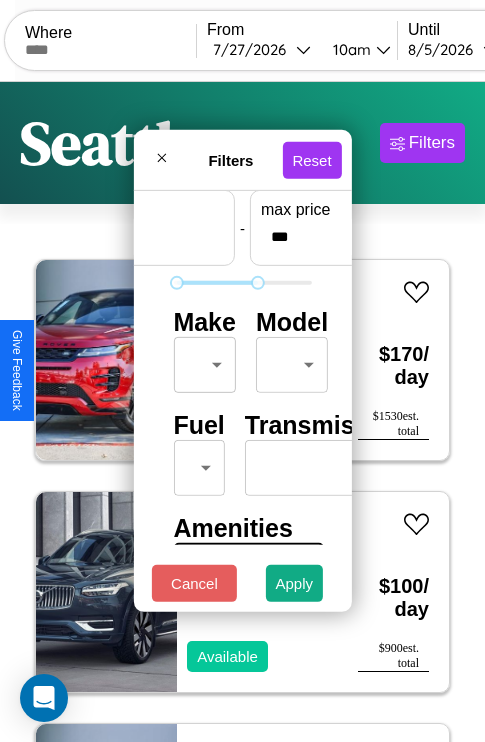 type on "**" 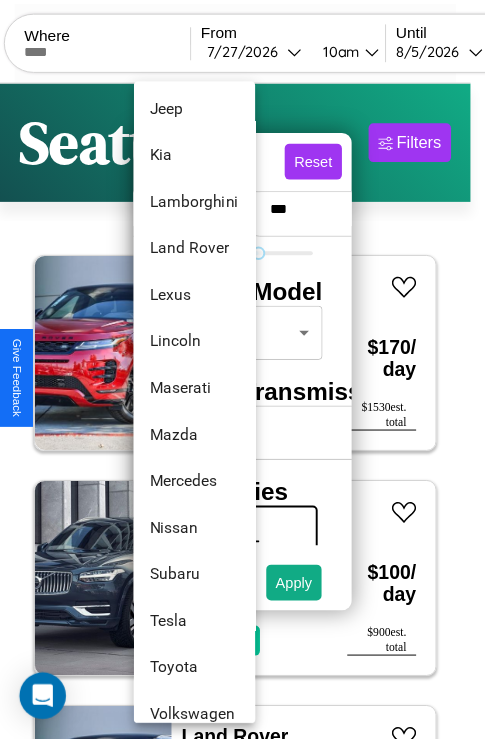 scroll, scrollTop: 1083, scrollLeft: 0, axis: vertical 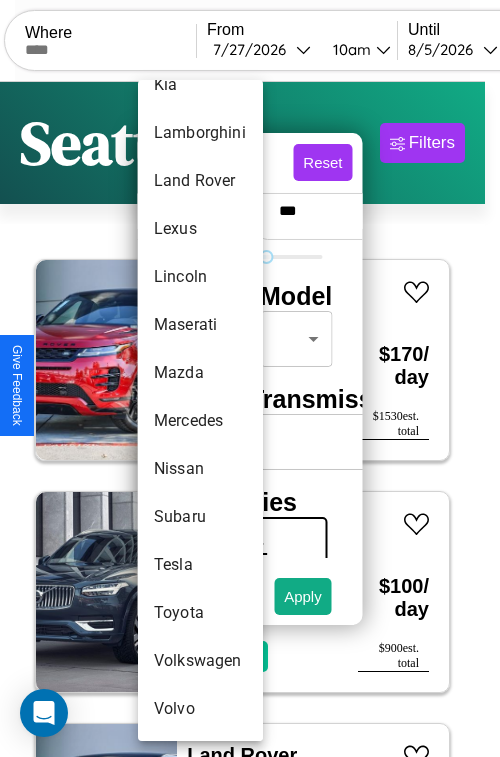 click on "Mercedes" at bounding box center [200, 421] 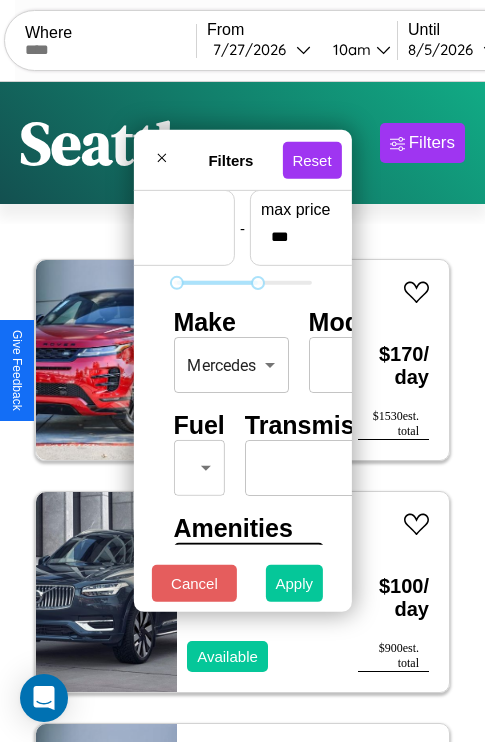 click on "Apply" at bounding box center [295, 583] 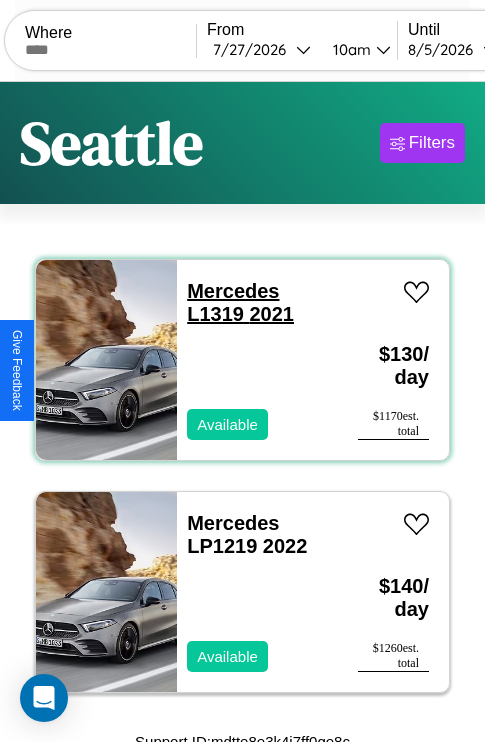 click on "Mercedes   L1319   2021" at bounding box center (240, 302) 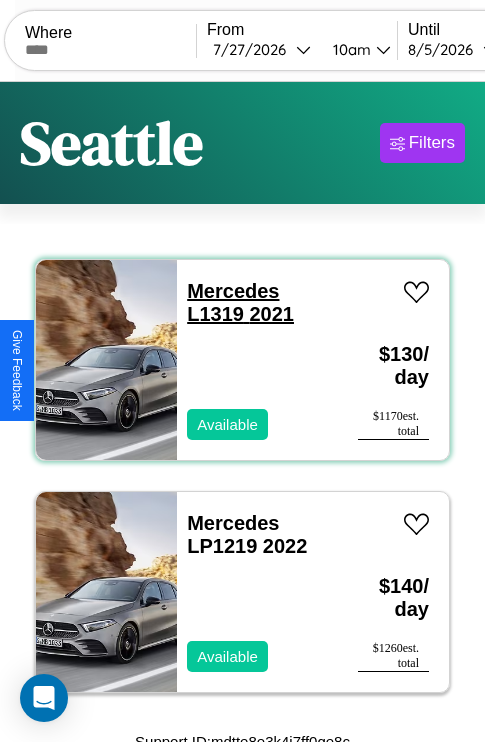 click on "Mercedes   L1319   2021" at bounding box center (240, 302) 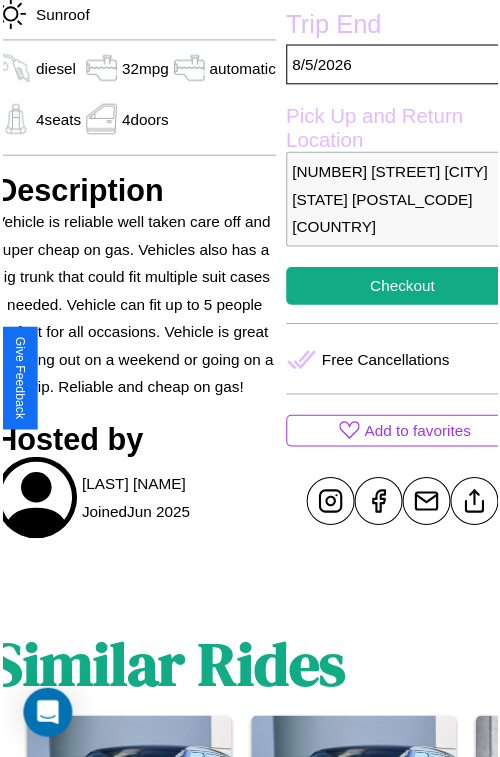 scroll, scrollTop: 576, scrollLeft: 88, axis: both 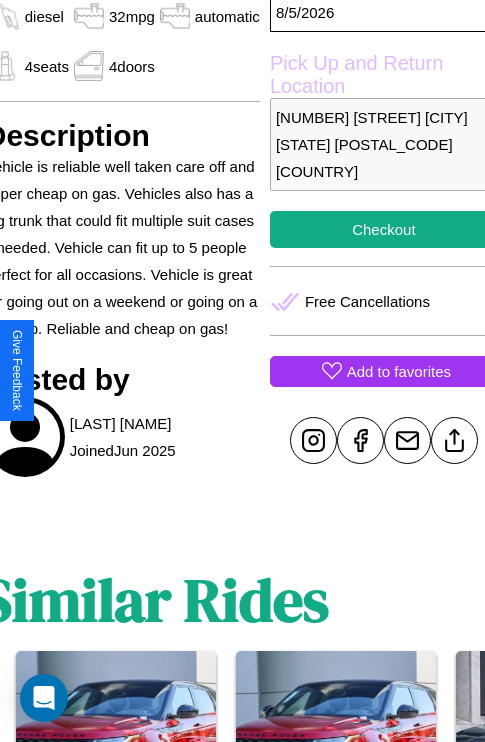click on "Add to favorites" at bounding box center [399, 371] 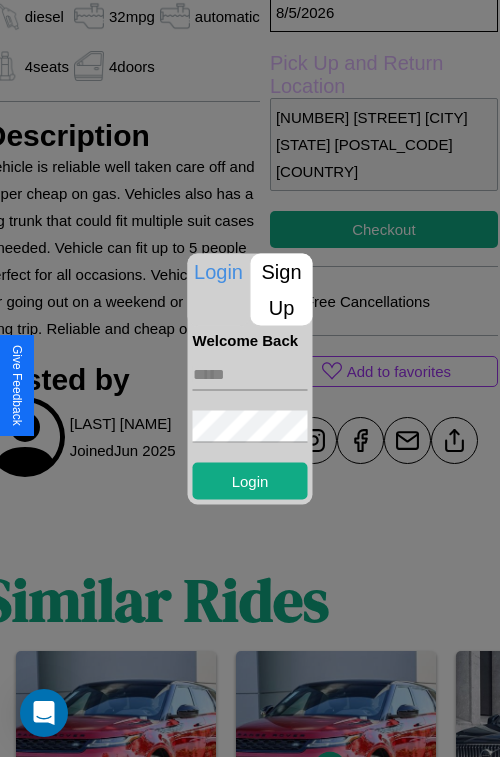 click on "Sign Up" at bounding box center (282, 289) 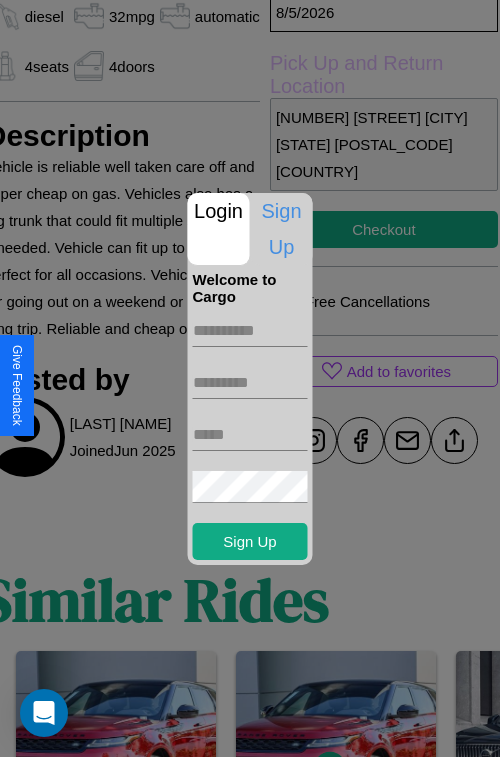click at bounding box center [250, 331] 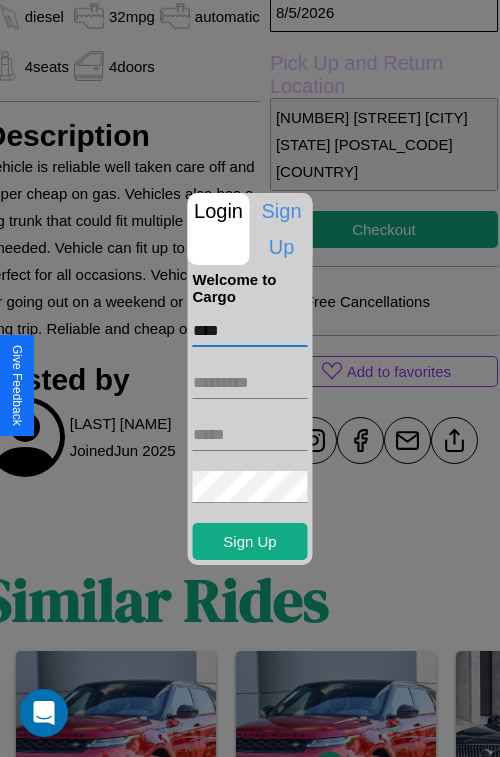 type on "****" 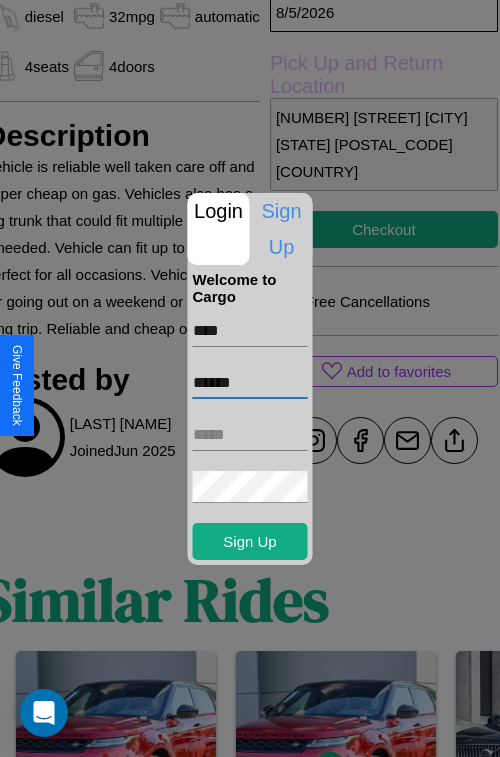 type on "******" 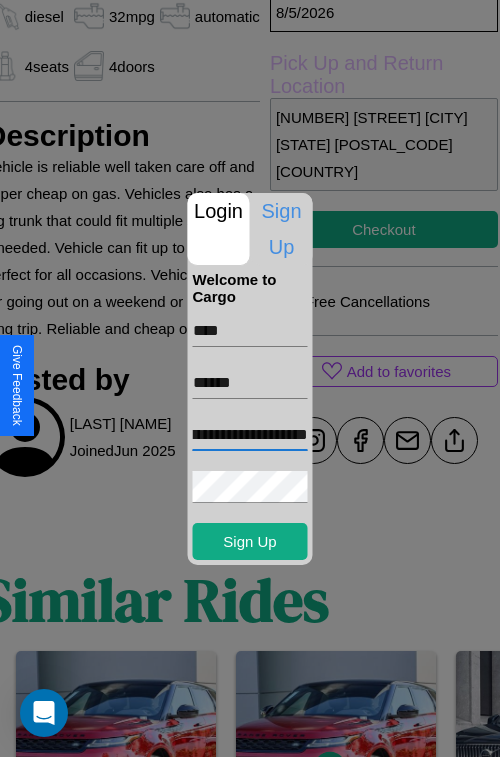 scroll, scrollTop: 0, scrollLeft: 59, axis: horizontal 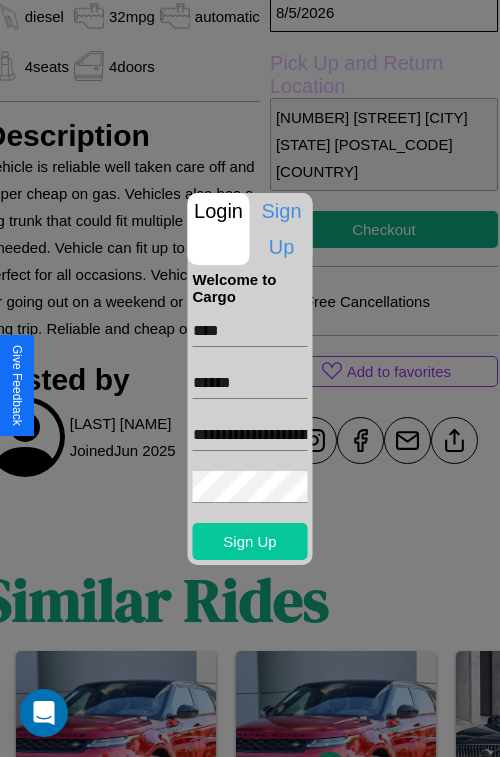 click on "Sign Up" at bounding box center (250, 541) 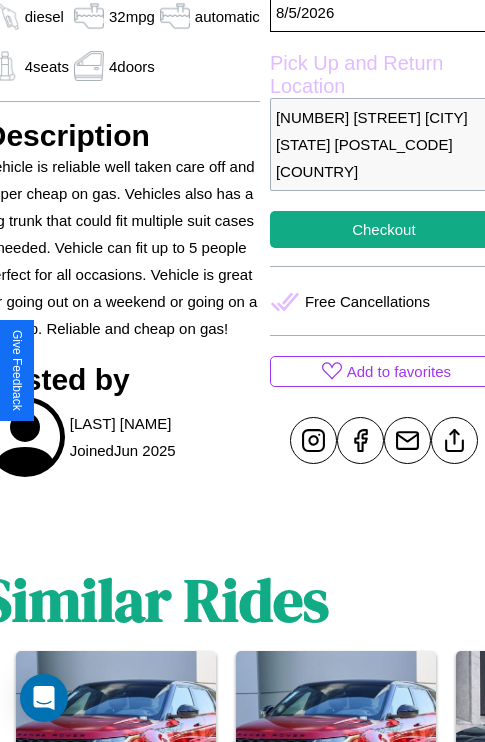 scroll, scrollTop: 576, scrollLeft: 88, axis: both 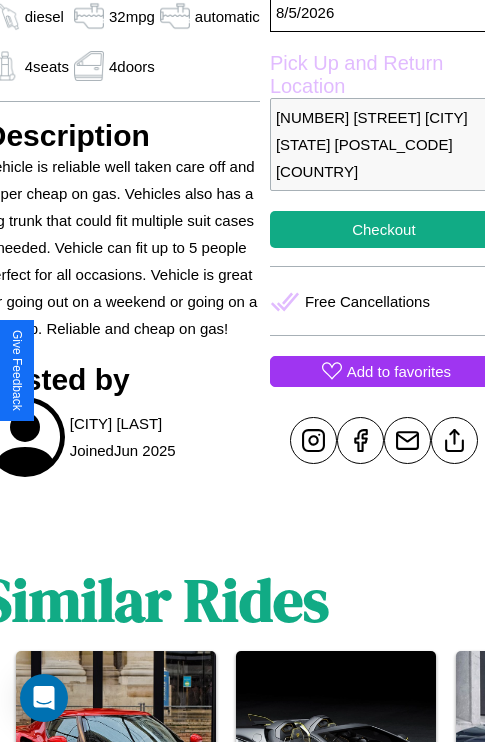 click on "Add to favorites" at bounding box center [399, 371] 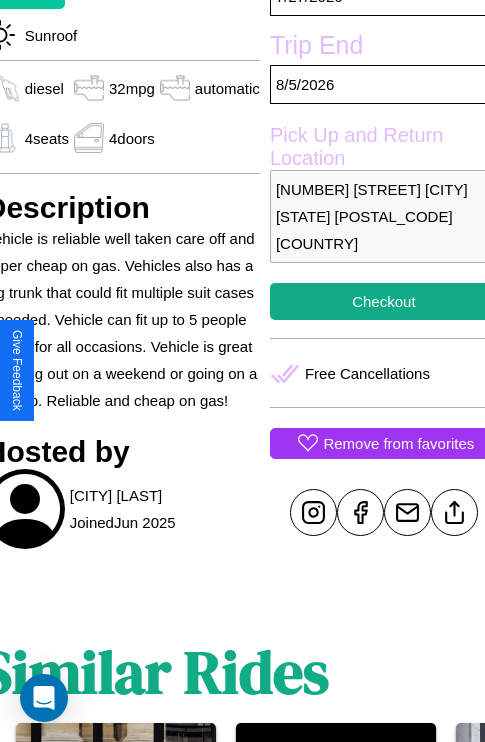 scroll, scrollTop: 434, scrollLeft: 88, axis: both 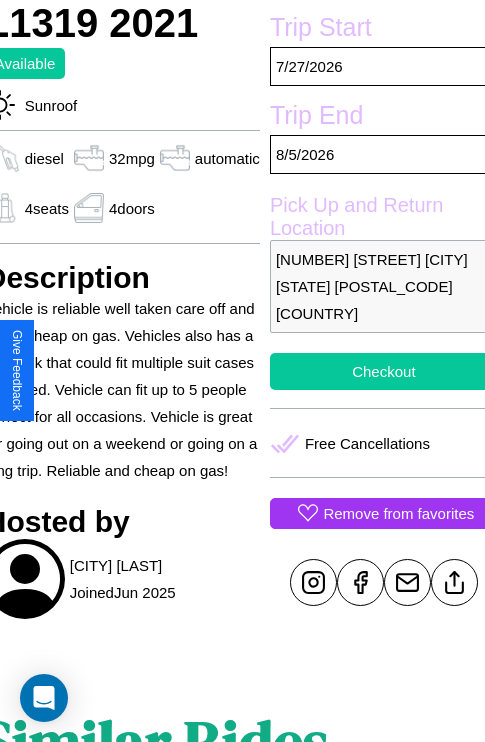 click on "Checkout" at bounding box center [384, 371] 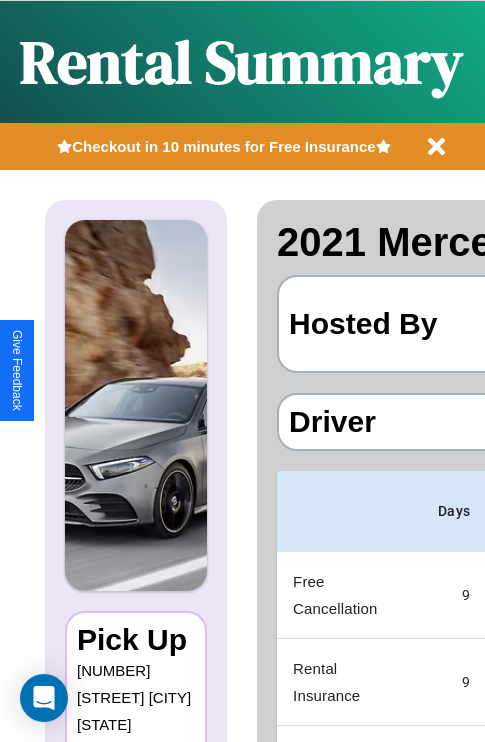 scroll, scrollTop: 0, scrollLeft: 387, axis: horizontal 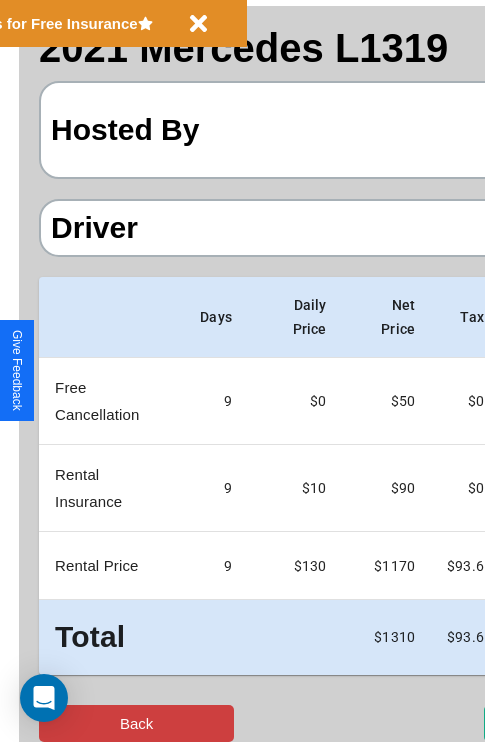 click on "Back" at bounding box center [136, 723] 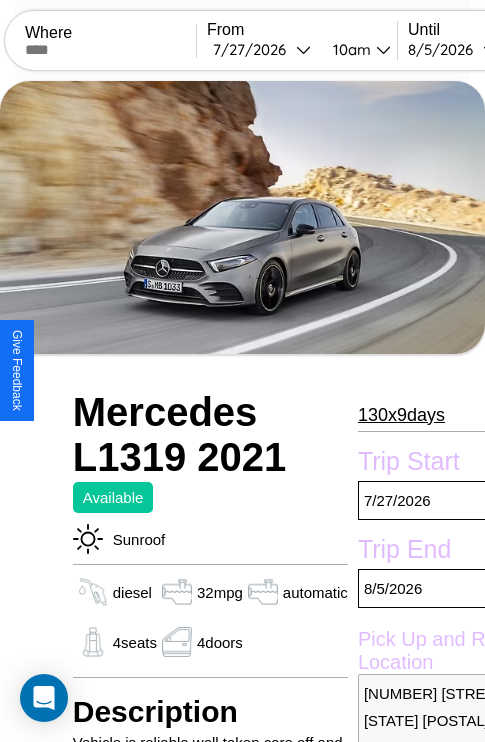 scroll, scrollTop: 44, scrollLeft: 0, axis: vertical 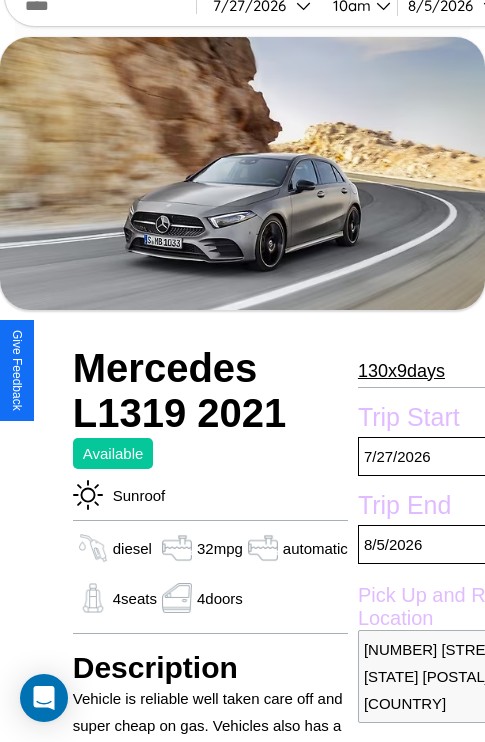 click on "130  x  9  days" at bounding box center (401, 371) 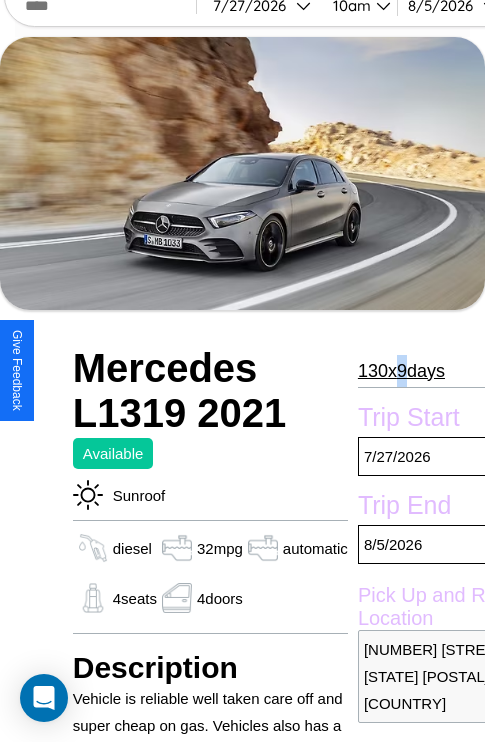 click on "130  x  9  days" at bounding box center (401, 371) 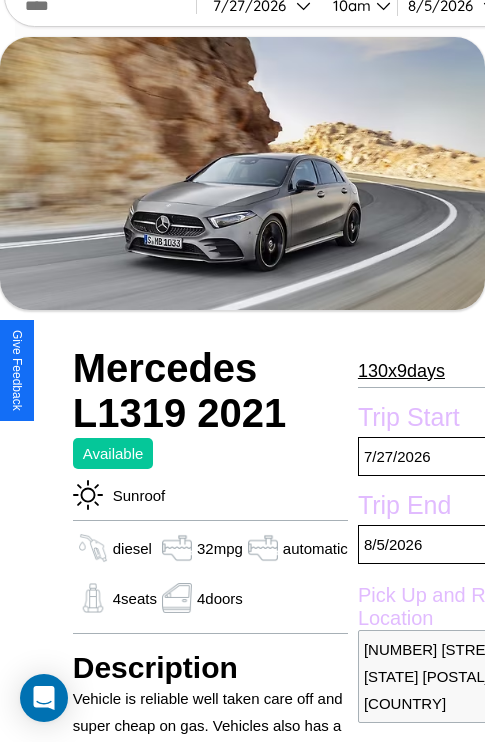 click on "130  x  9  days" at bounding box center [401, 371] 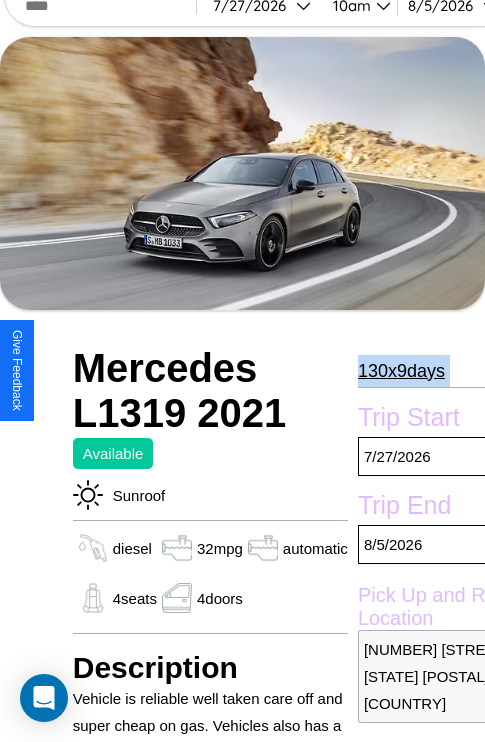 click on "130  x  9  days" at bounding box center [401, 371] 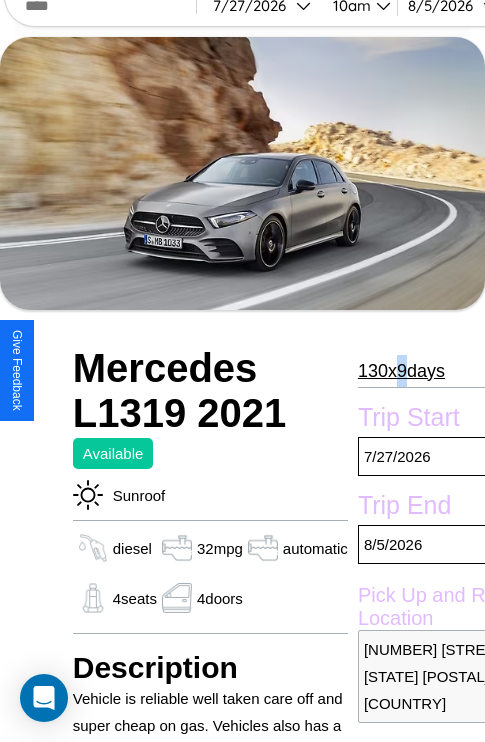 click on "130  x  9  days" at bounding box center [401, 371] 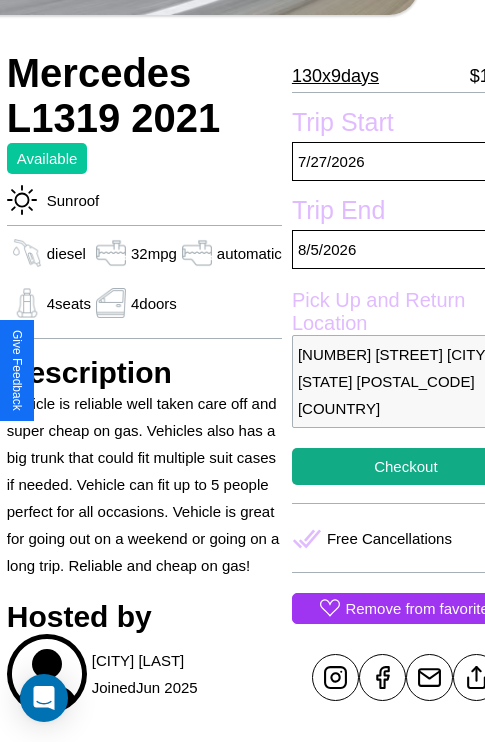 scroll, scrollTop: 434, scrollLeft: 88, axis: both 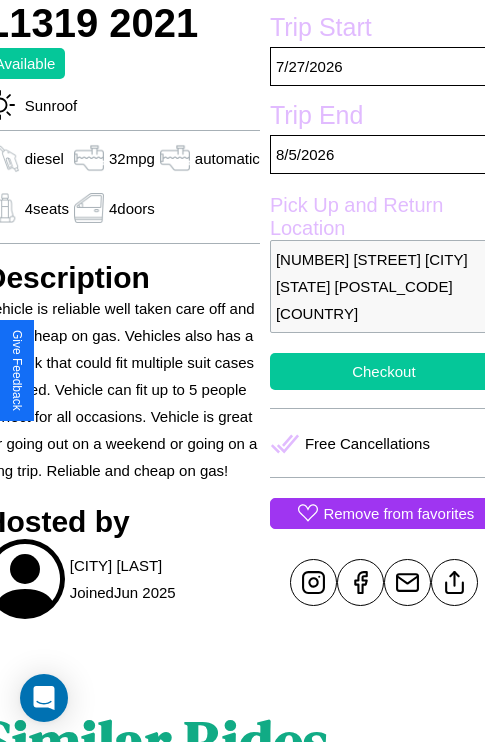 click on "Checkout" at bounding box center [384, 371] 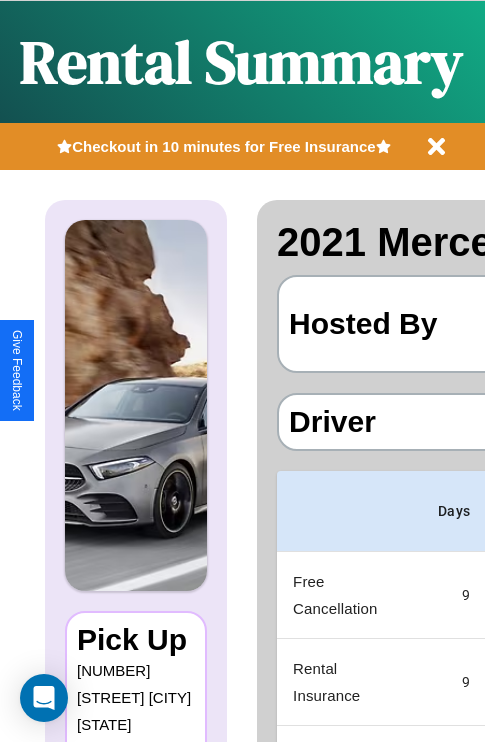 scroll, scrollTop: 0, scrollLeft: 387, axis: horizontal 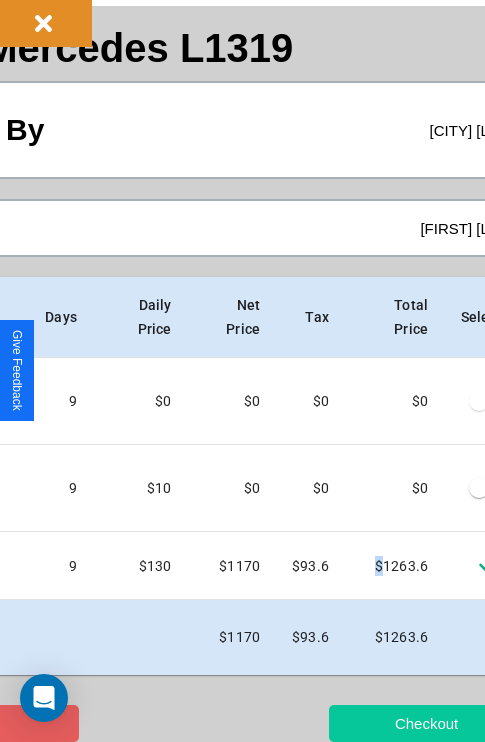 click on "Checkout" at bounding box center [426, 723] 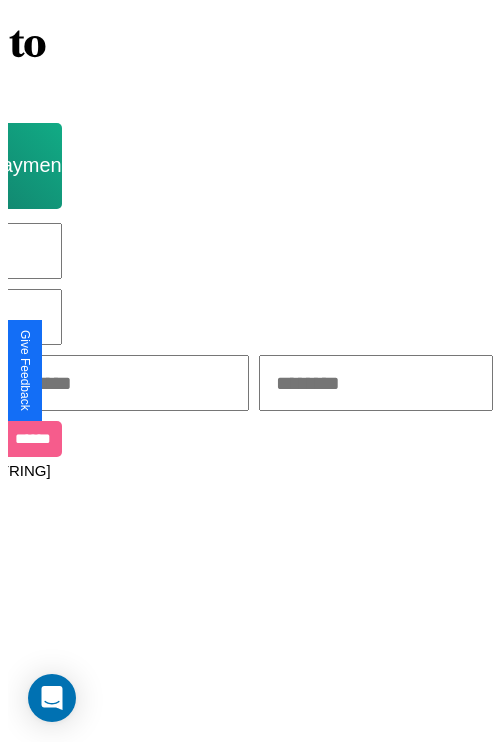 scroll, scrollTop: 0, scrollLeft: 0, axis: both 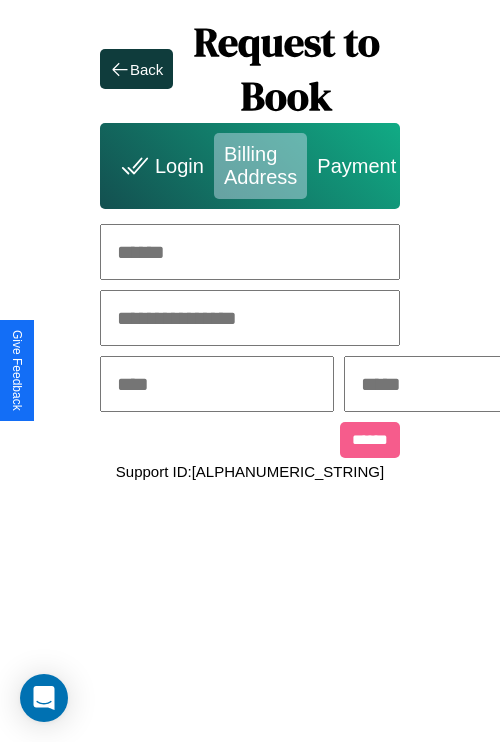 click at bounding box center [250, 252] 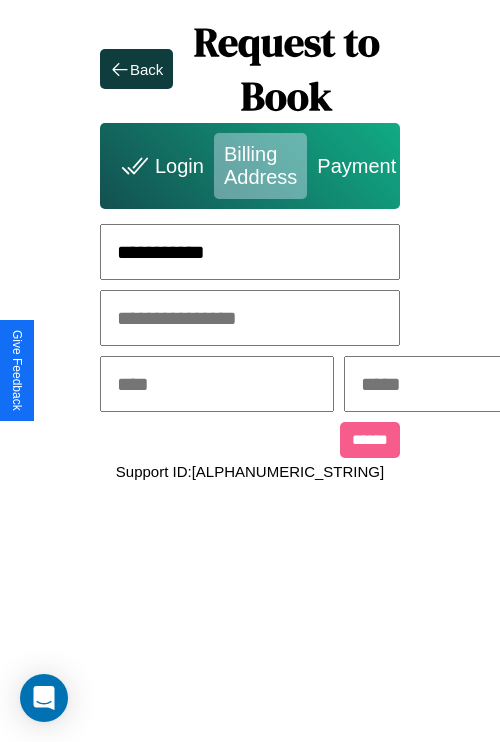 type on "**********" 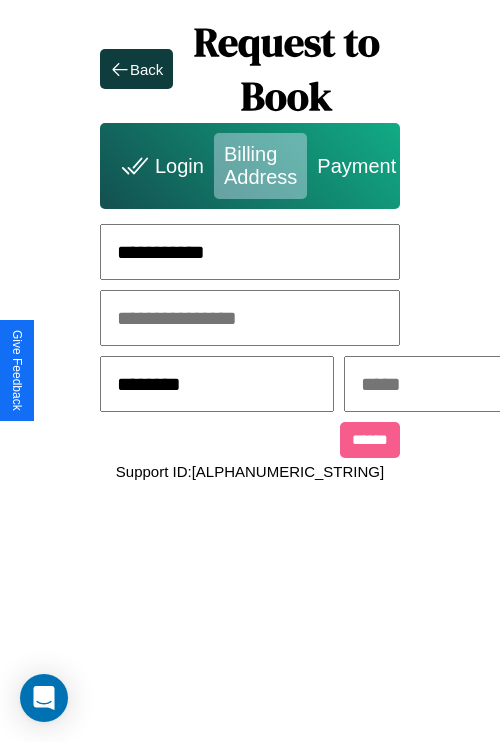 type on "********" 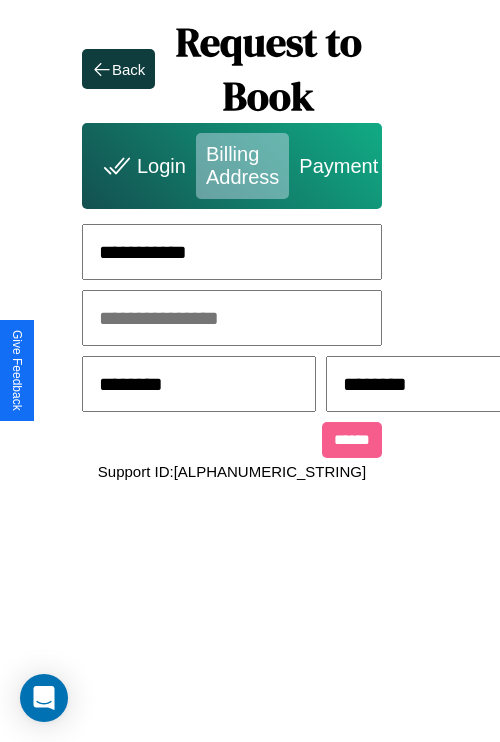 scroll, scrollTop: 0, scrollLeft: 517, axis: horizontal 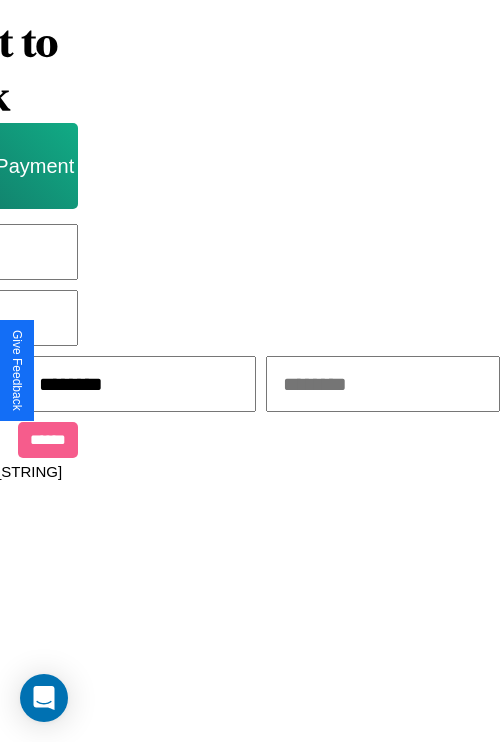 type on "********" 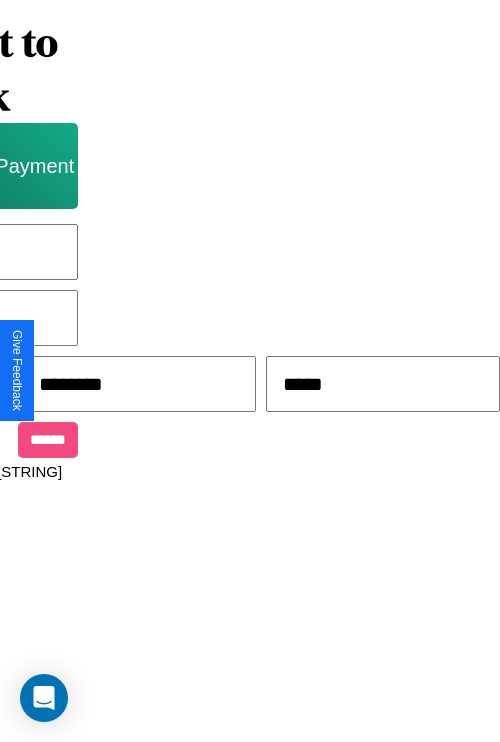 type on "*****" 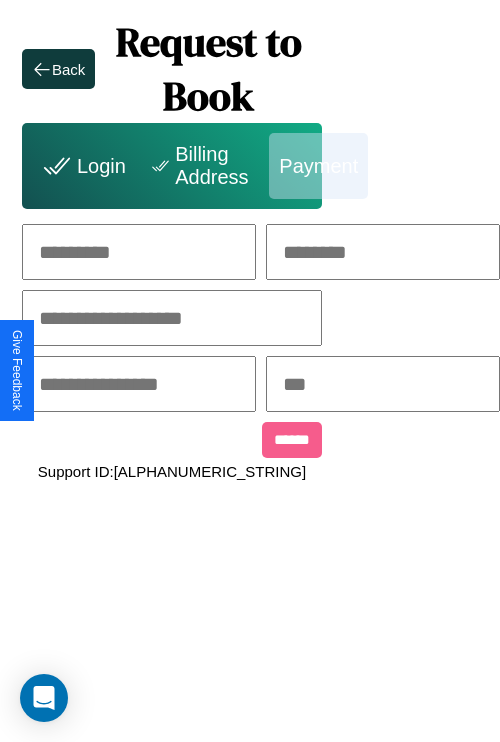 scroll, scrollTop: 0, scrollLeft: 208, axis: horizontal 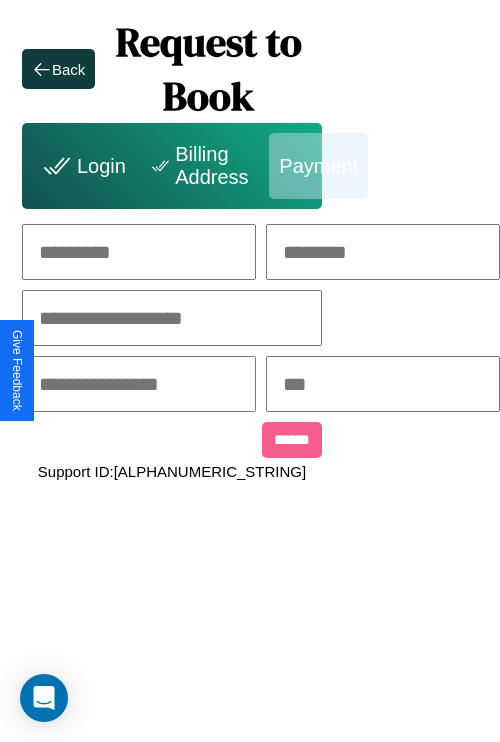 click at bounding box center [139, 252] 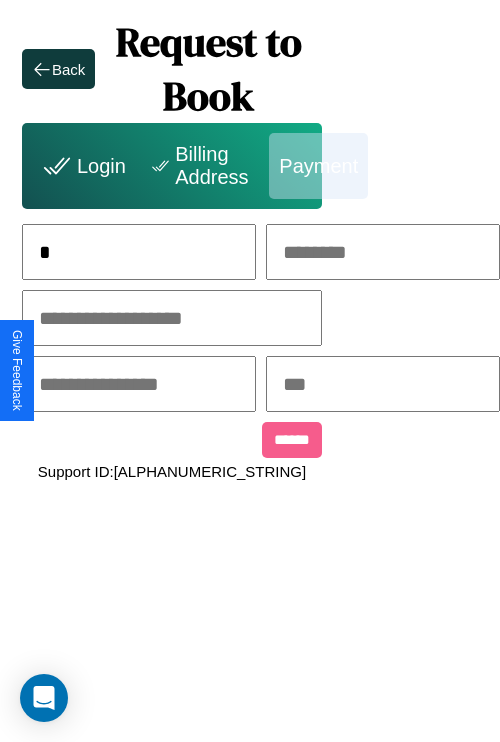 scroll, scrollTop: 0, scrollLeft: 127, axis: horizontal 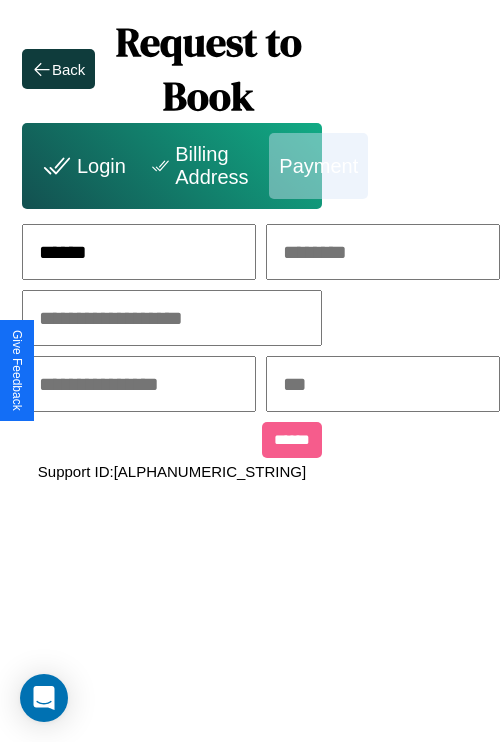 type on "******" 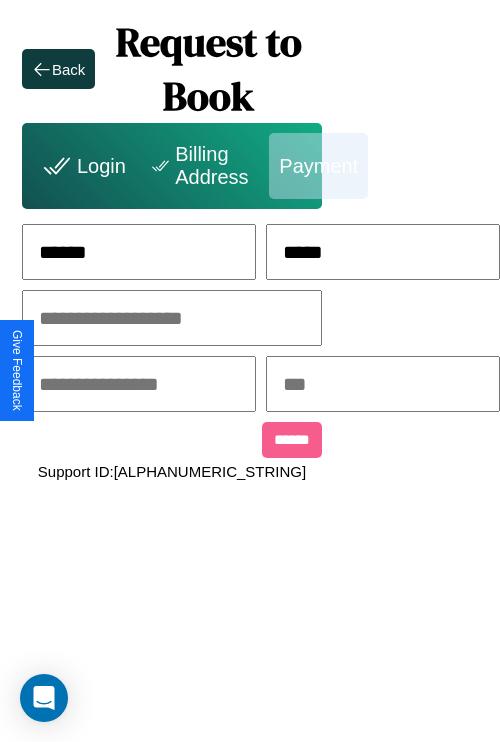 type on "*****" 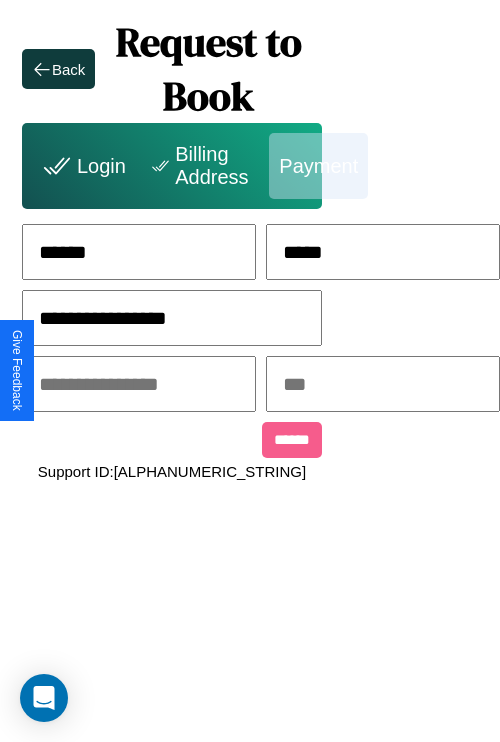type on "**********" 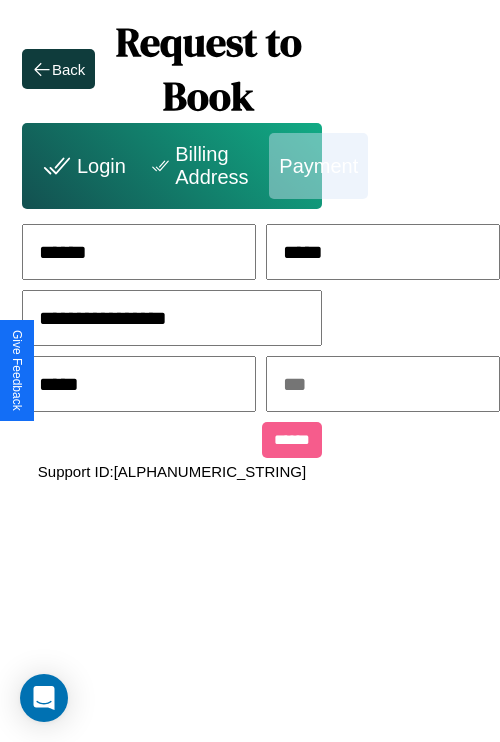 type on "*****" 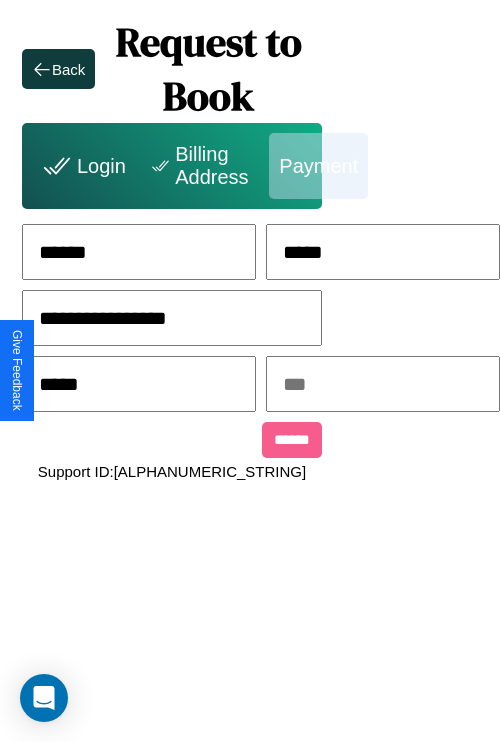 click at bounding box center [383, 384] 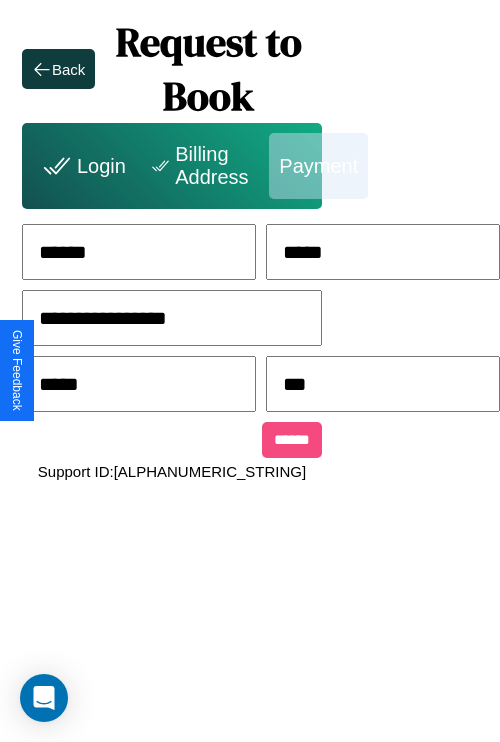 type on "***" 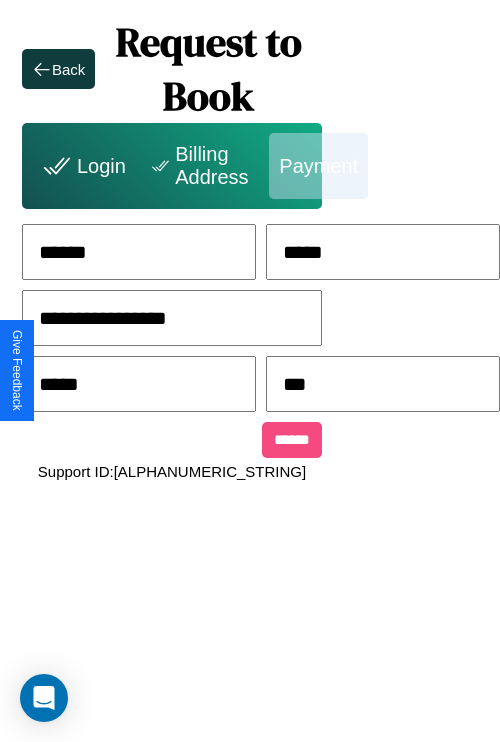 click on "******" at bounding box center (292, 440) 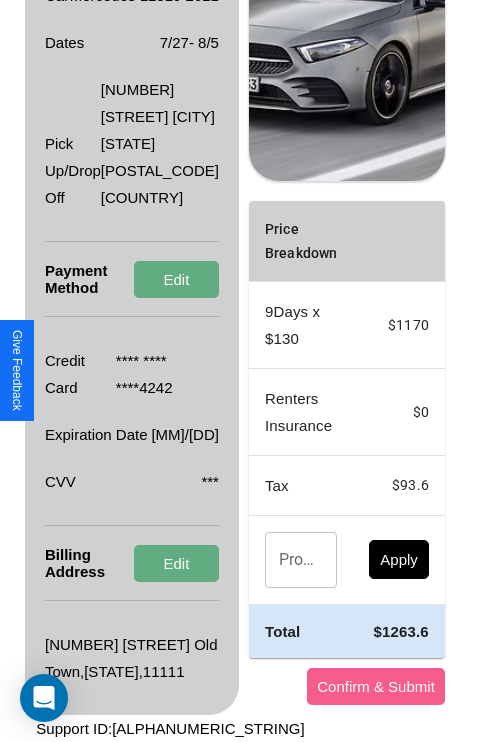 scroll, scrollTop: 536, scrollLeft: 72, axis: both 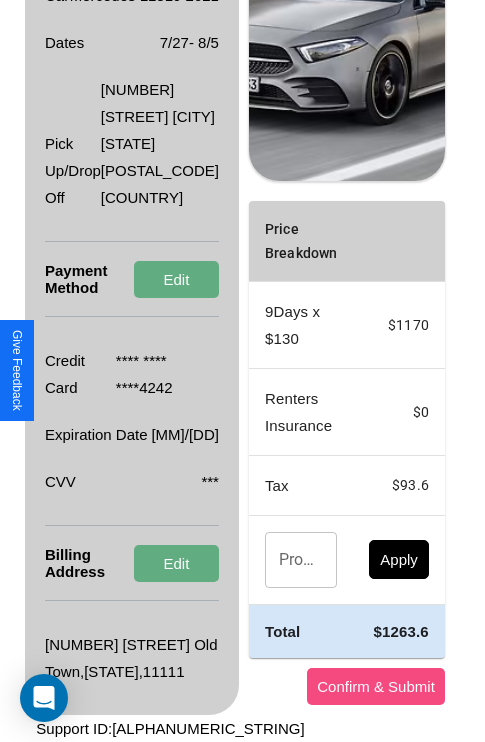 click on "Confirm & Submit" at bounding box center (376, 686) 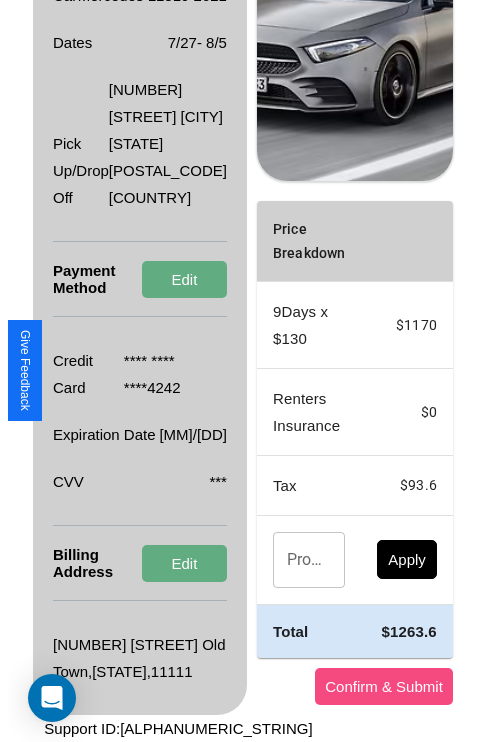 scroll, scrollTop: 0, scrollLeft: 72, axis: horizontal 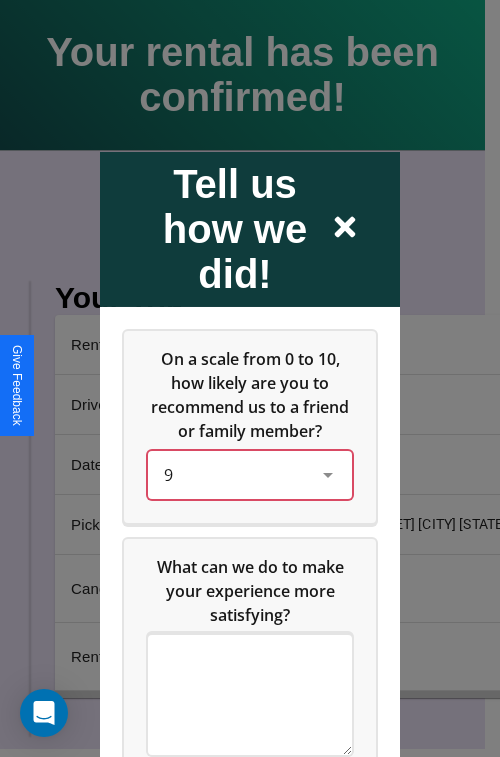 click on "9" at bounding box center [234, 474] 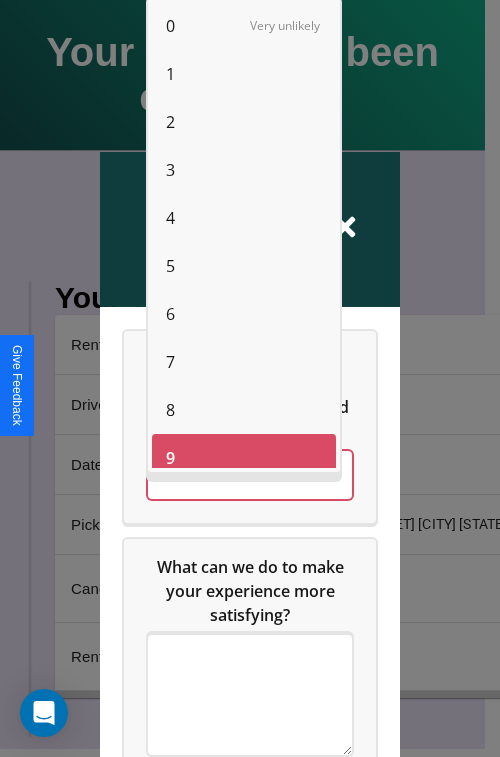 scroll, scrollTop: 14, scrollLeft: 0, axis: vertical 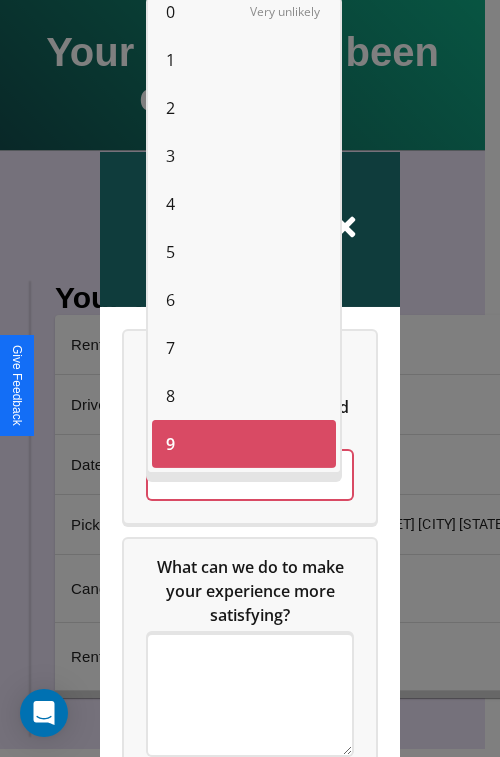 click on "4" at bounding box center (170, 204) 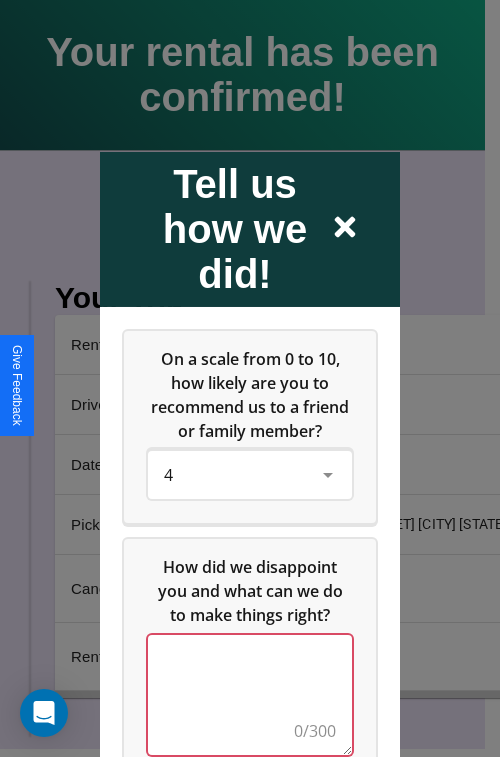 click at bounding box center [250, 694] 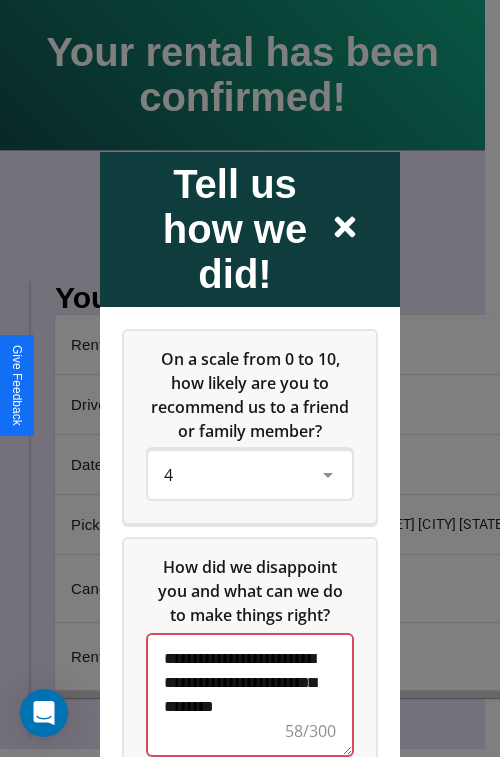 scroll, scrollTop: 5, scrollLeft: 0, axis: vertical 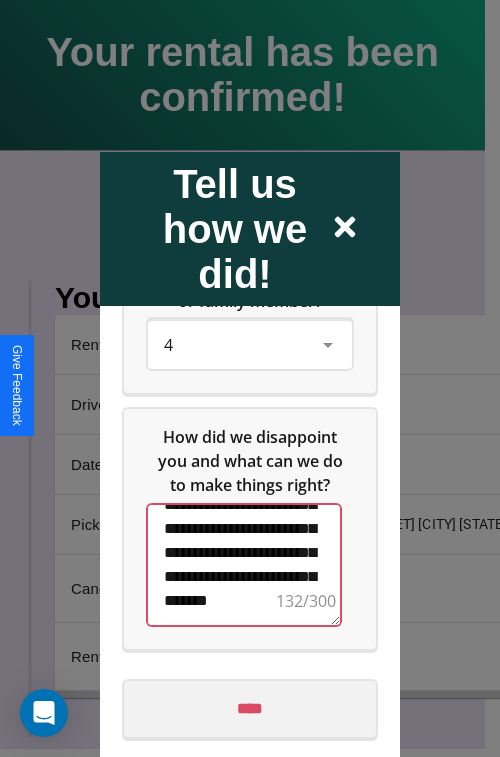 type on "**********" 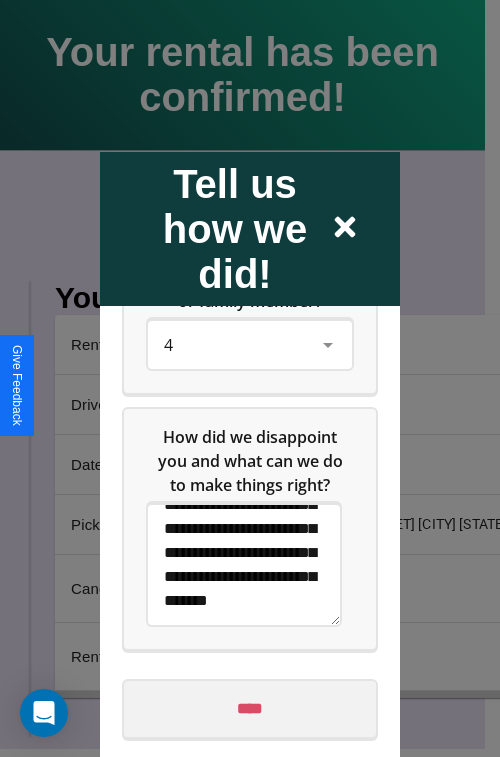 click on "****" at bounding box center [250, 708] 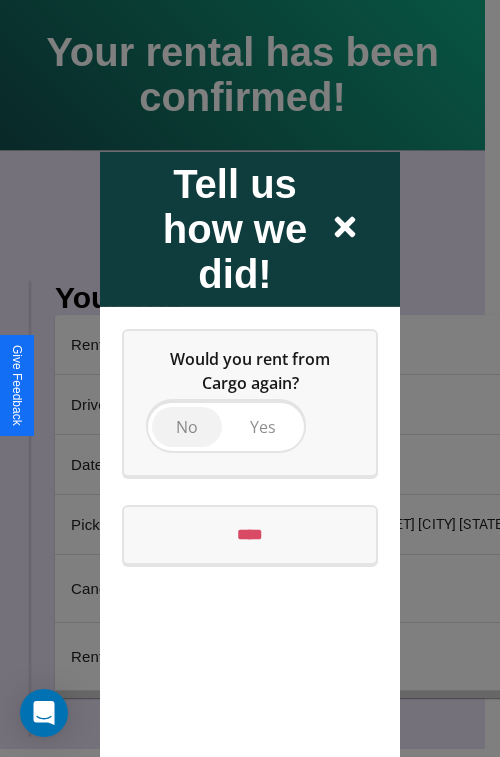 click on "No" at bounding box center [187, 426] 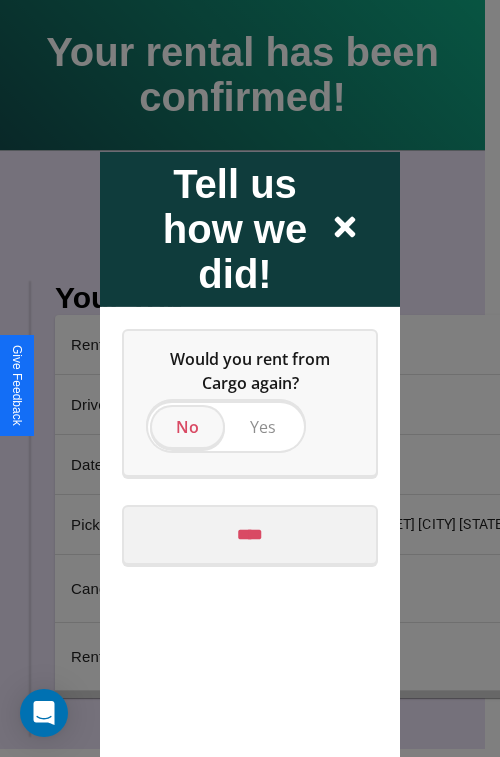 click on "****" at bounding box center [250, 534] 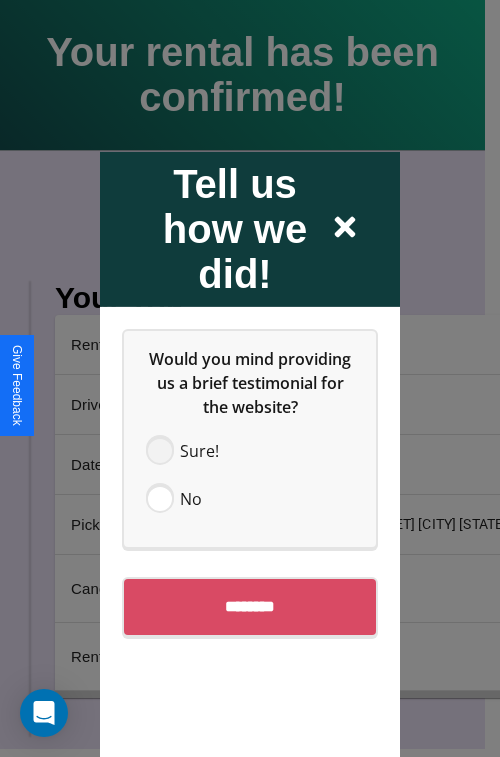 click at bounding box center [160, 450] 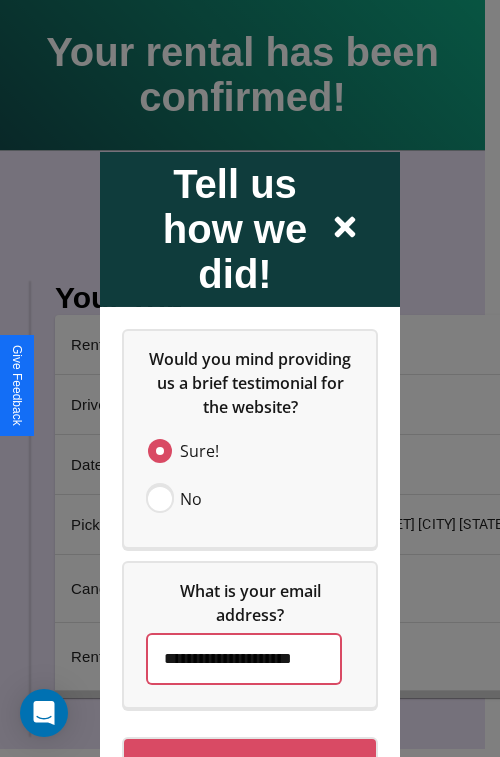 scroll, scrollTop: 0, scrollLeft: 29, axis: horizontal 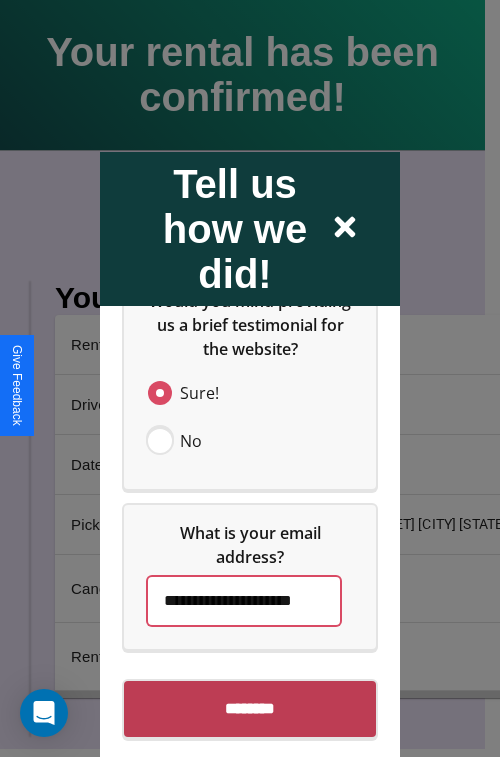 type on "**********" 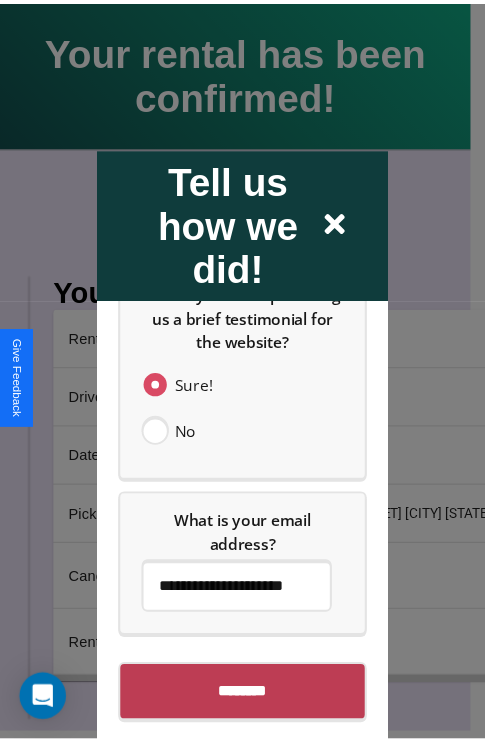 scroll, scrollTop: 0, scrollLeft: 0, axis: both 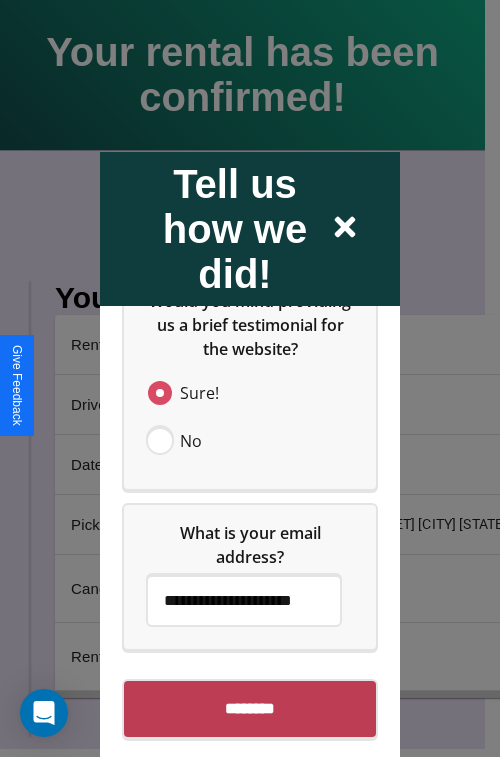 click on "********" at bounding box center [250, 708] 